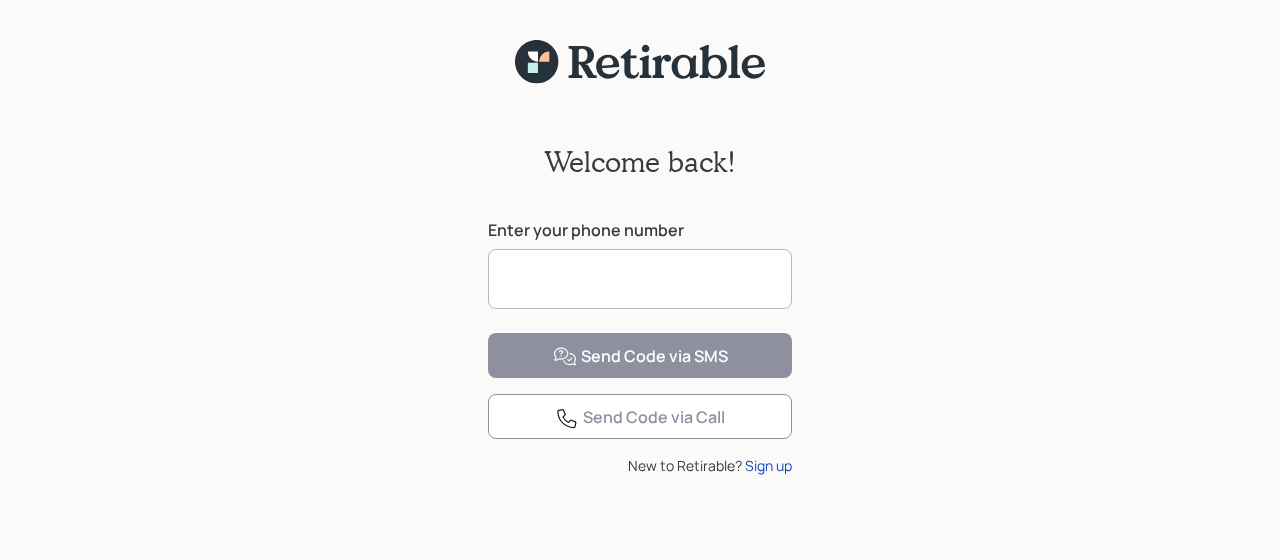 scroll, scrollTop: 0, scrollLeft: 0, axis: both 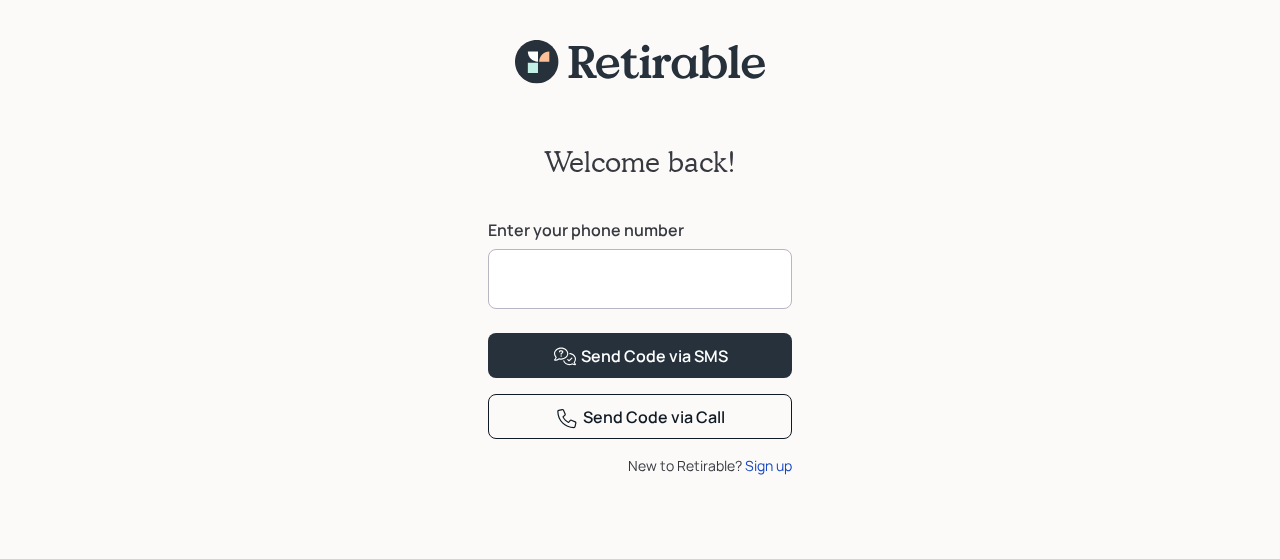 click at bounding box center (640, 279) 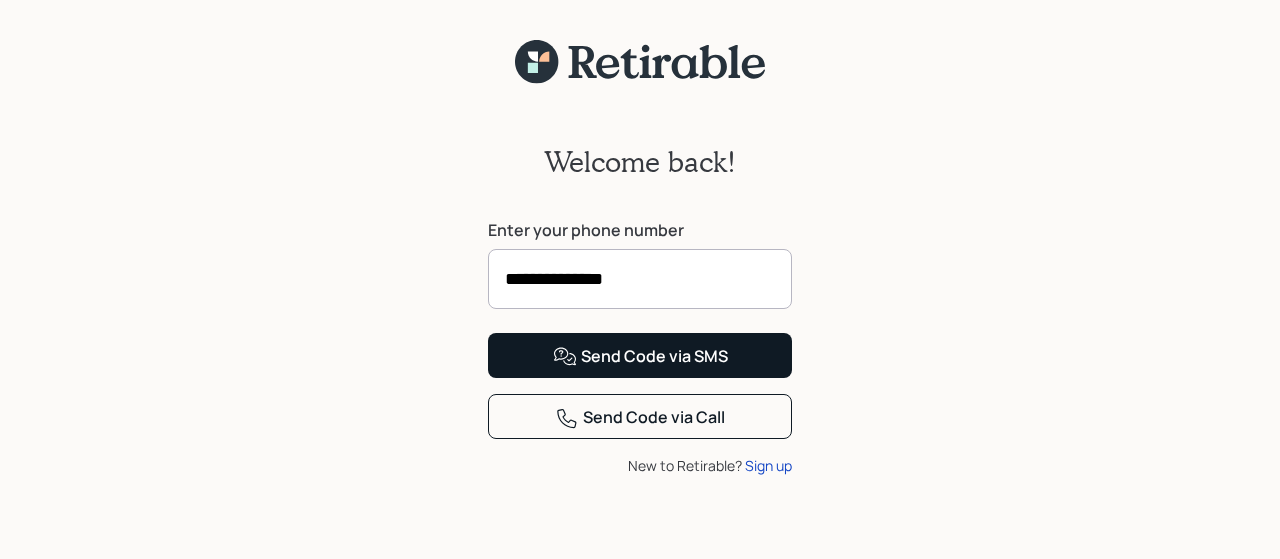 type on "**********" 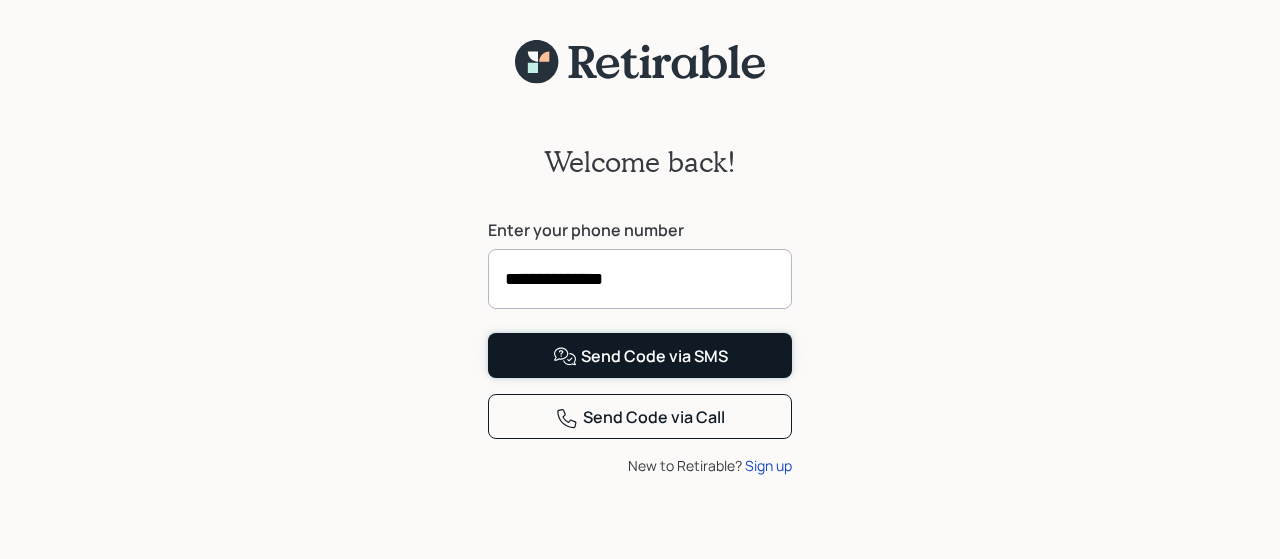 click on "Send Code via SMS" at bounding box center [640, 357] 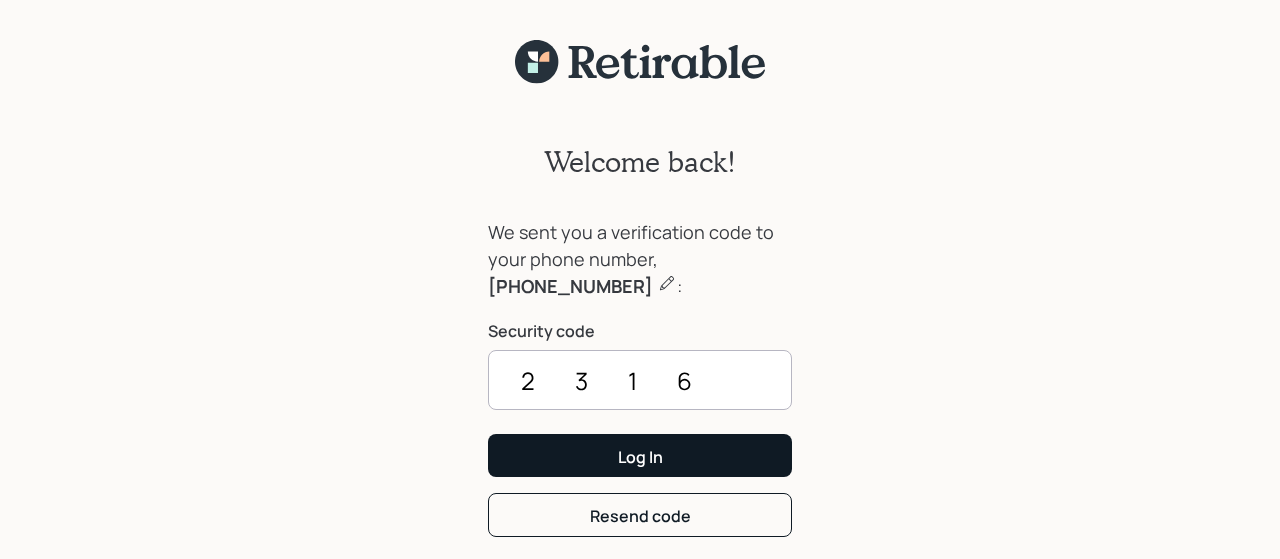 type on "2316" 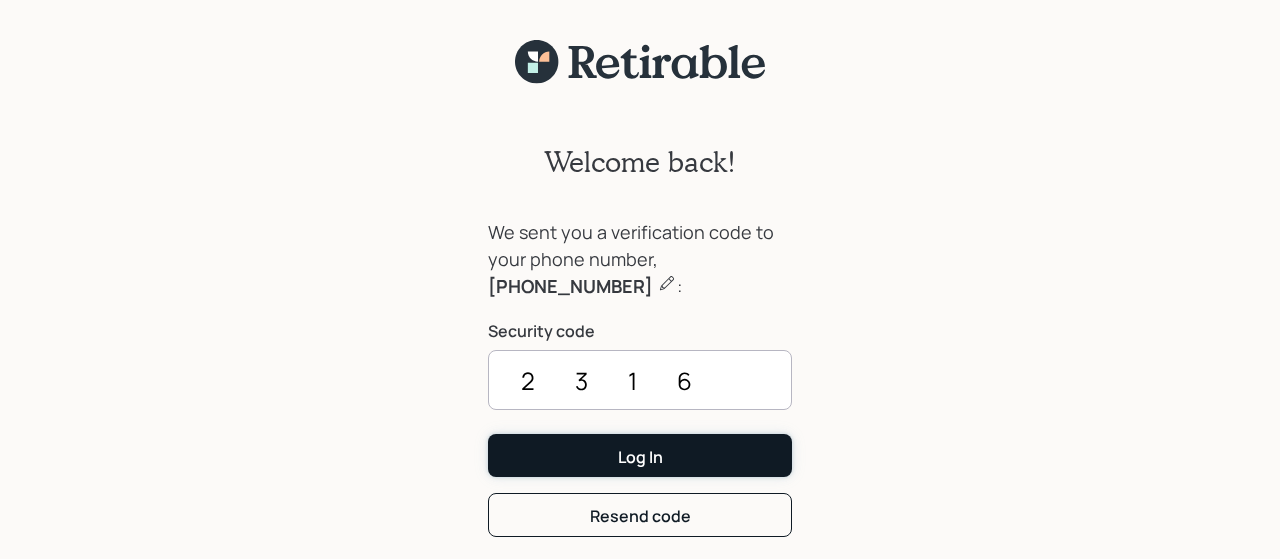 click on "Log In" at bounding box center (640, 455) 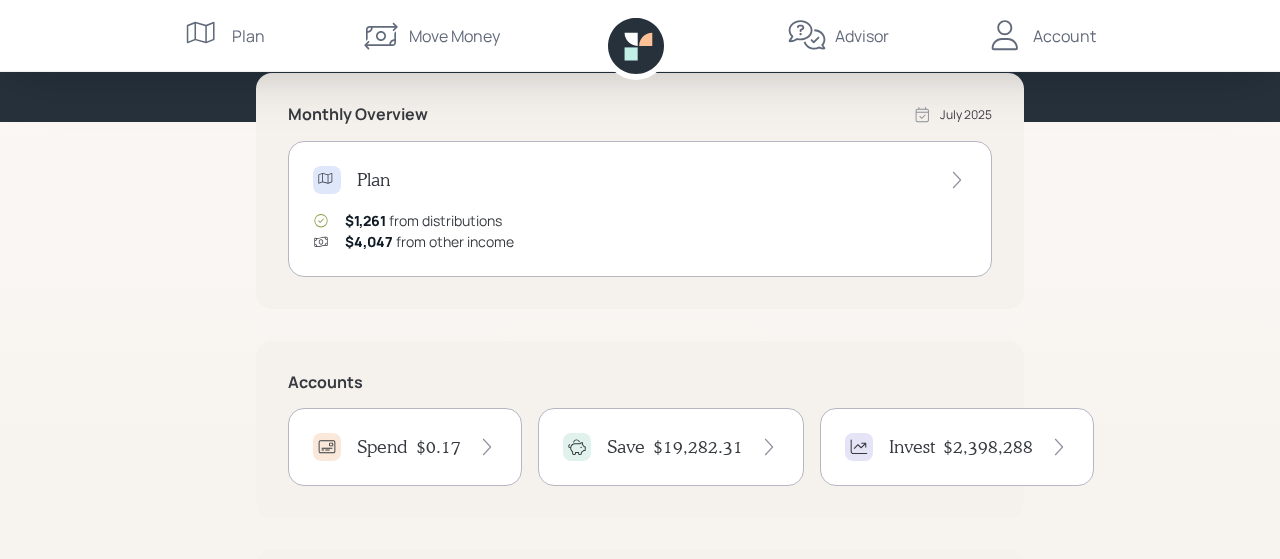 scroll, scrollTop: 208, scrollLeft: 0, axis: vertical 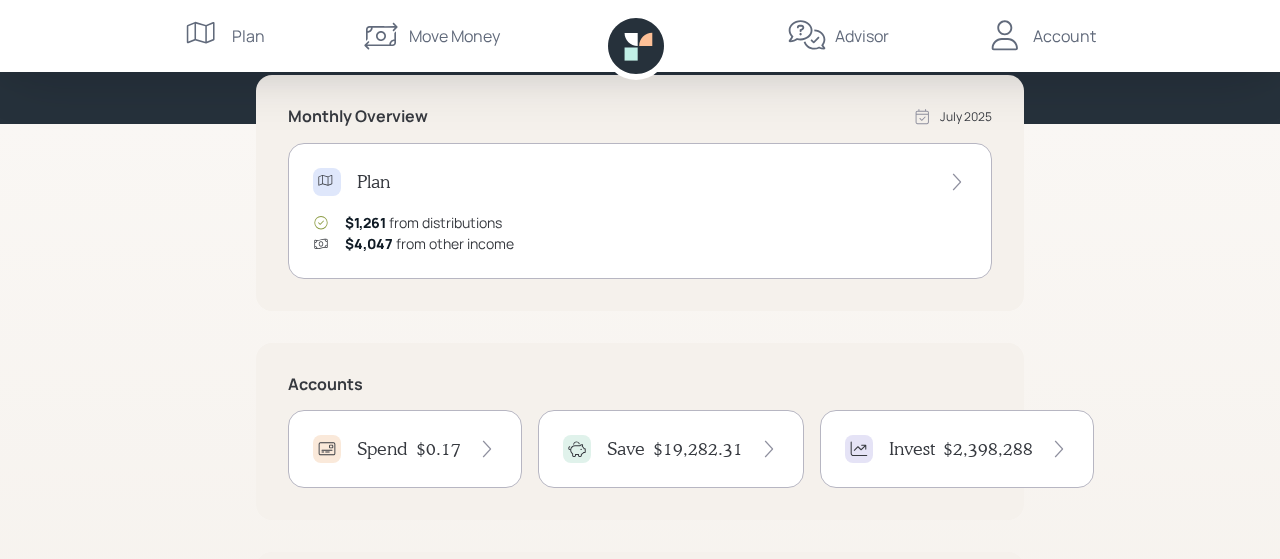 click 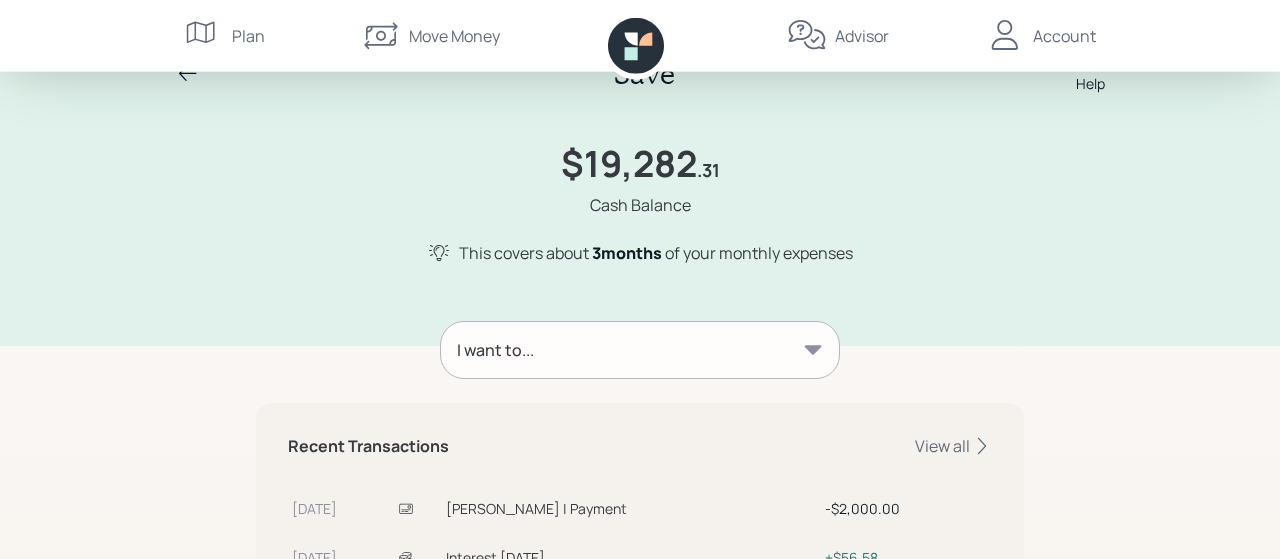 scroll, scrollTop: 0, scrollLeft: 0, axis: both 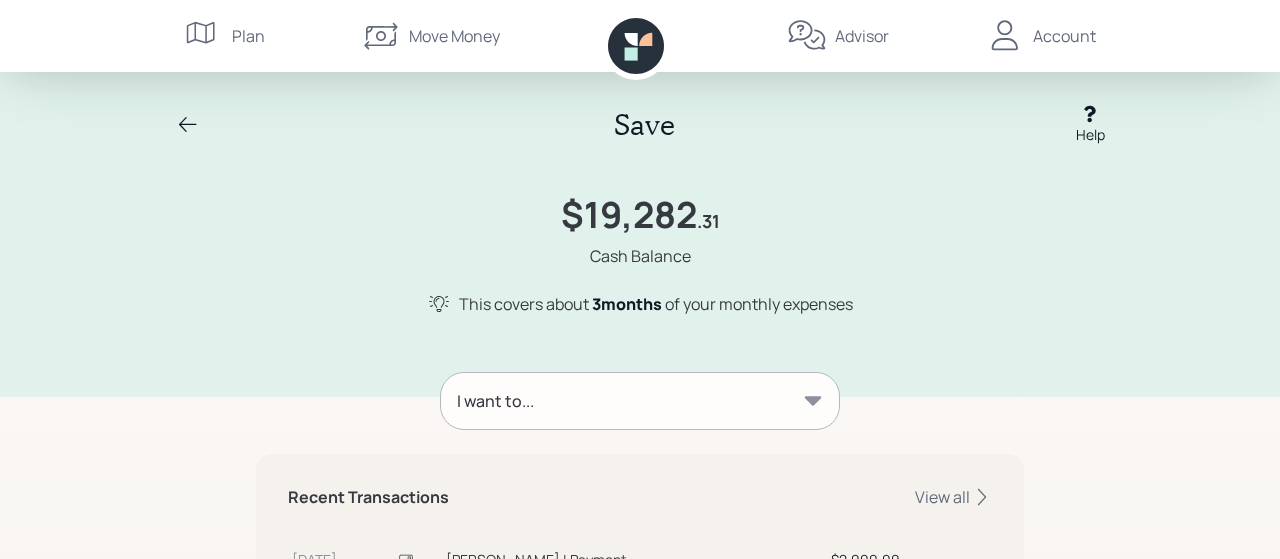 click 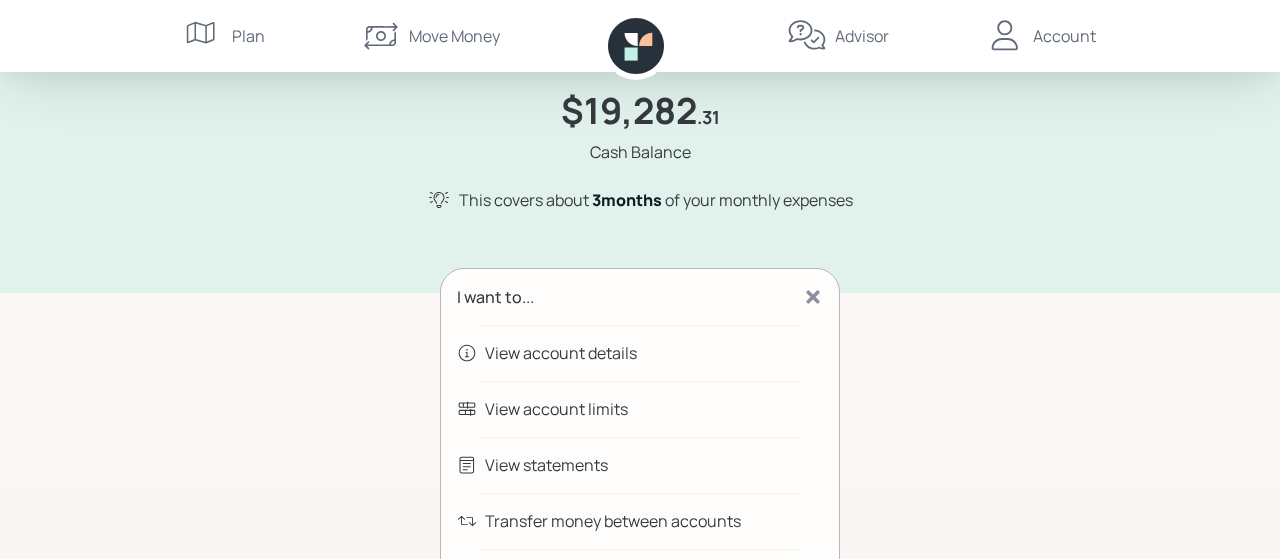 scroll, scrollTop: 208, scrollLeft: 0, axis: vertical 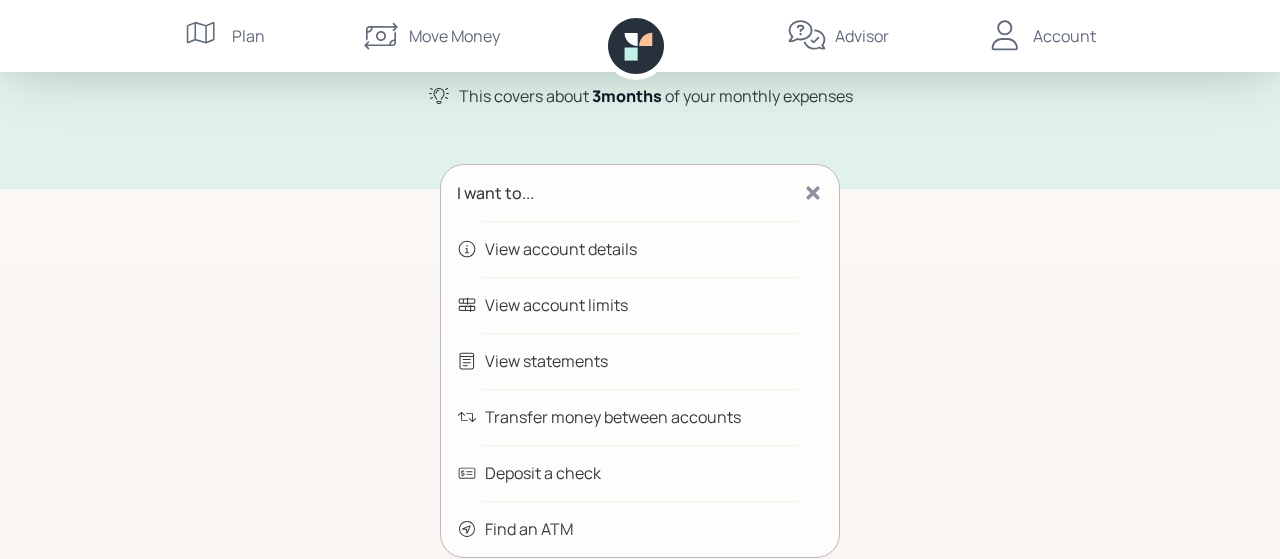 click on "Transfer money between accounts" at bounding box center [613, 417] 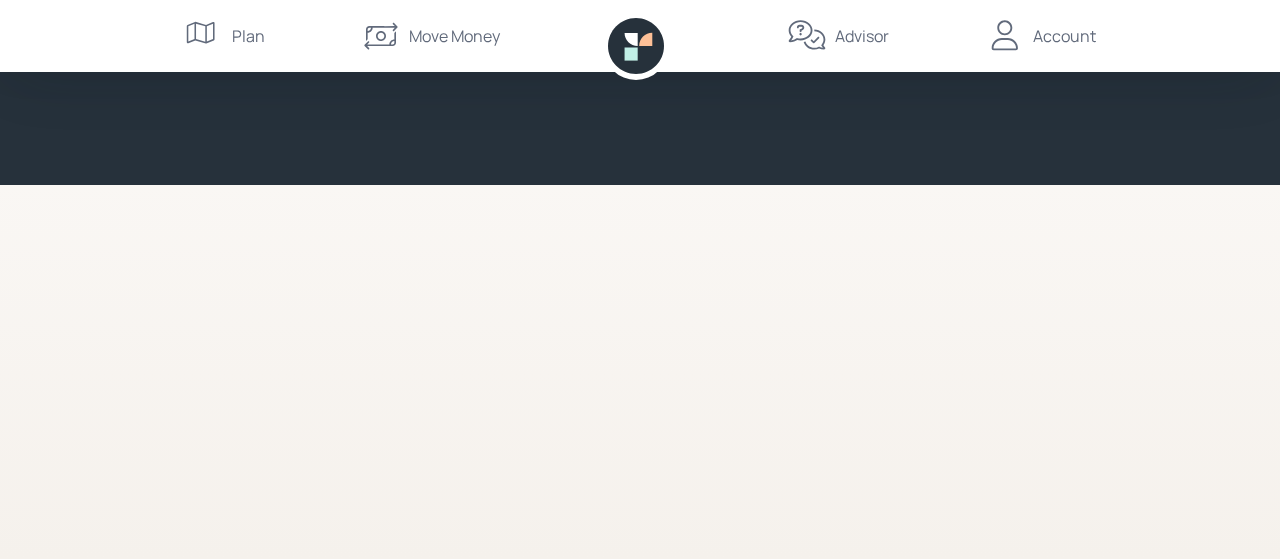 scroll, scrollTop: 0, scrollLeft: 0, axis: both 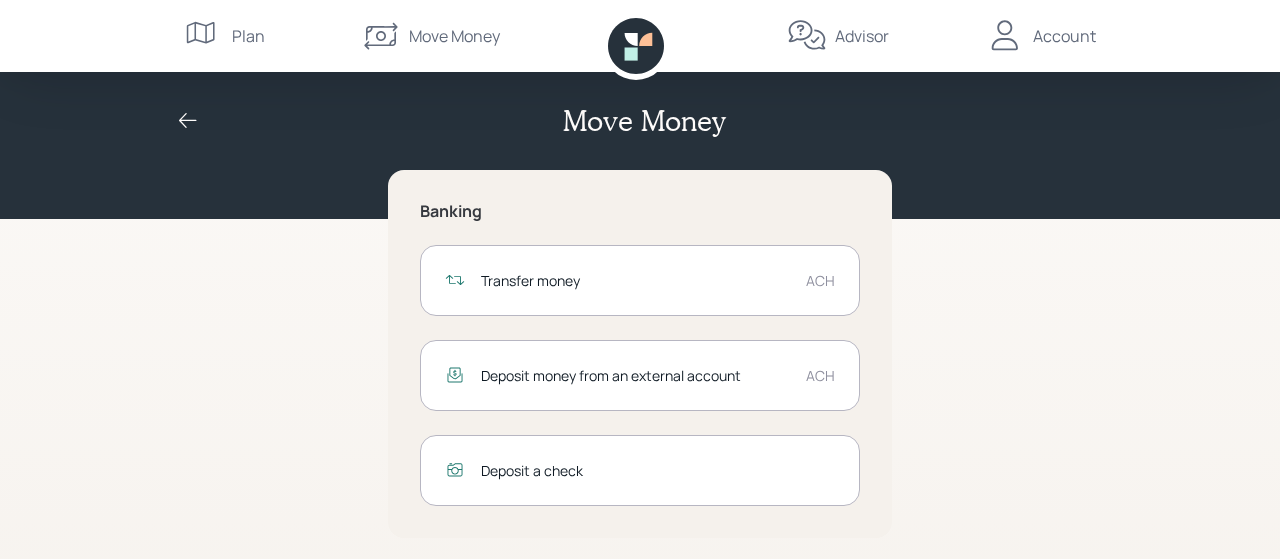 click on "Transfer money" at bounding box center [635, 280] 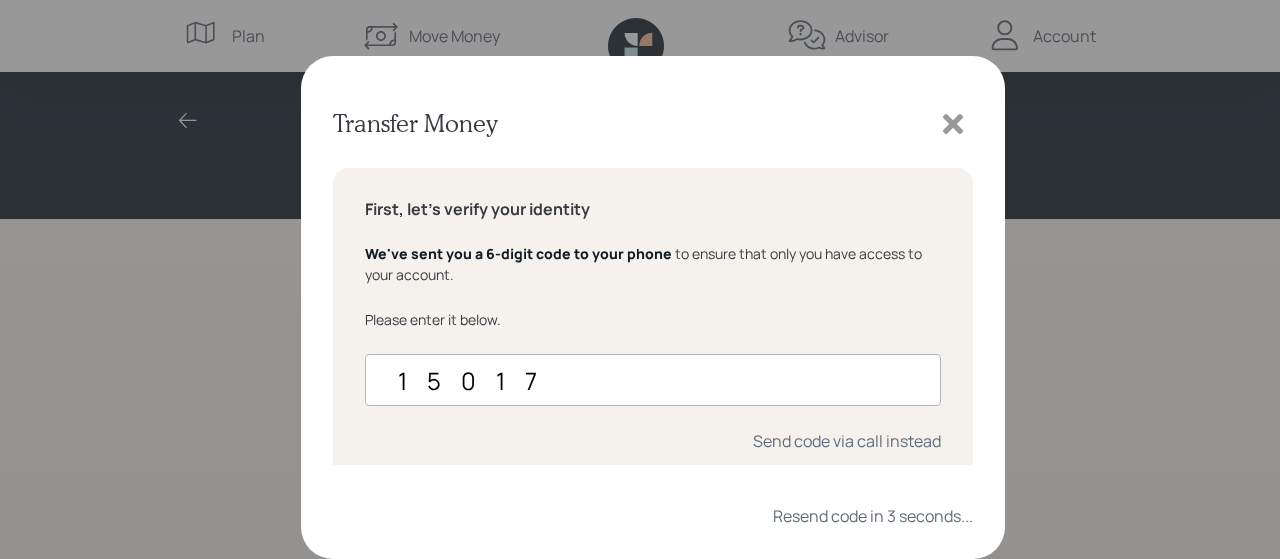 type on "150170" 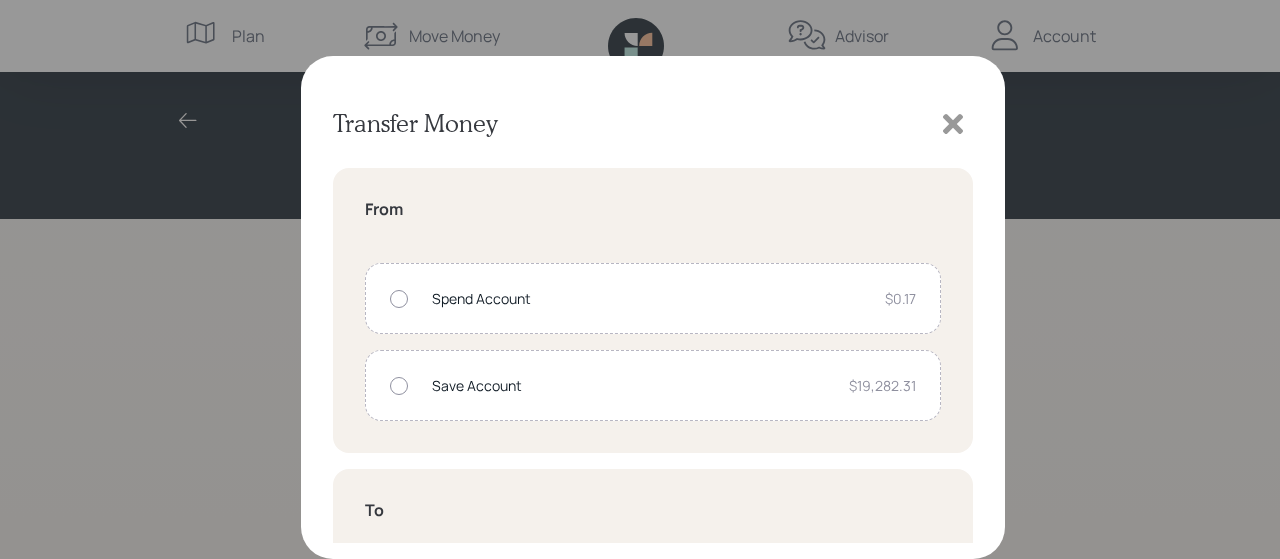click at bounding box center [399, 386] 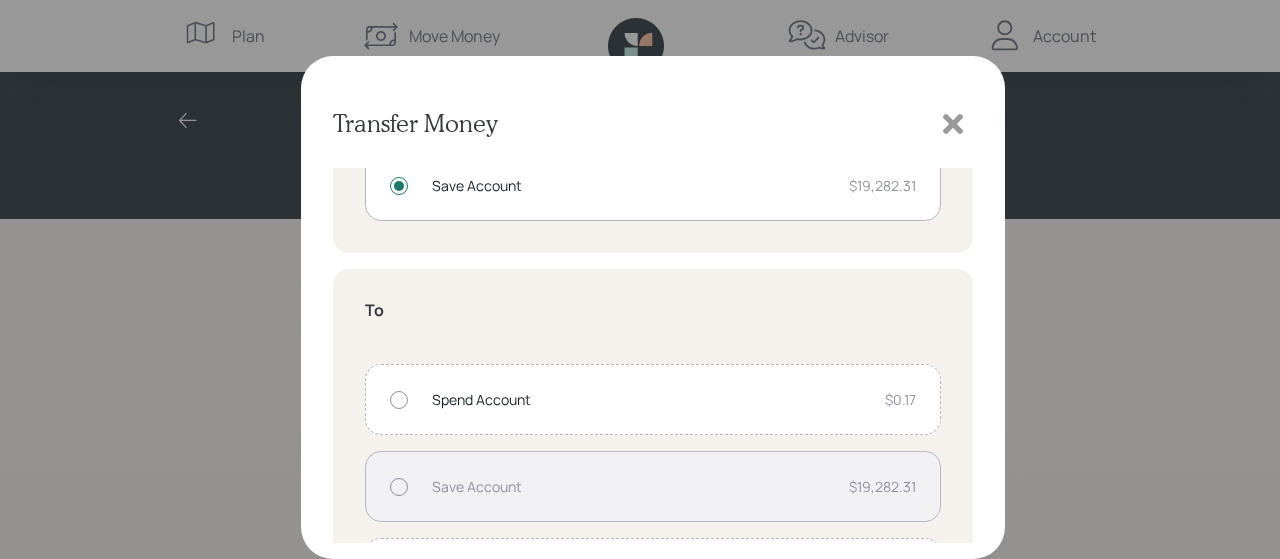 scroll, scrollTop: 264, scrollLeft: 0, axis: vertical 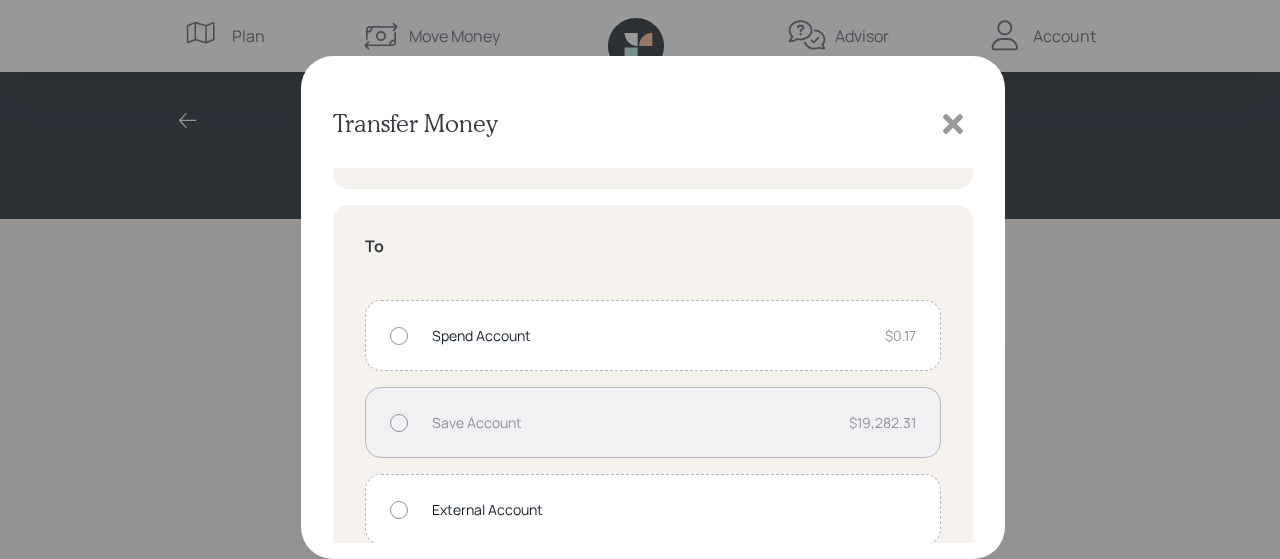 click at bounding box center (399, 336) 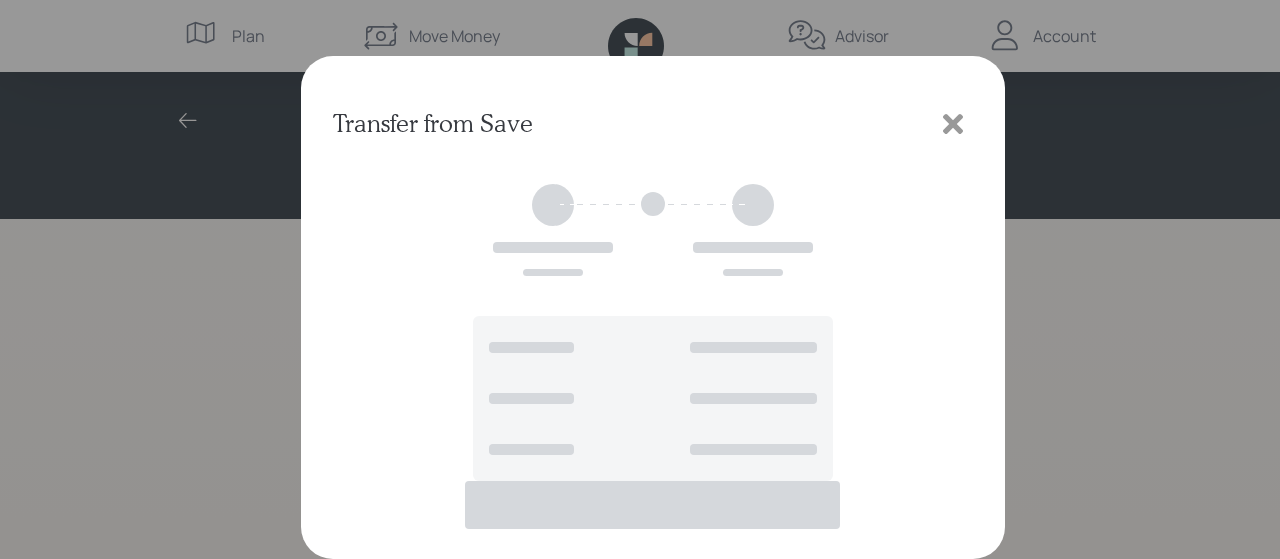 scroll, scrollTop: 22, scrollLeft: 0, axis: vertical 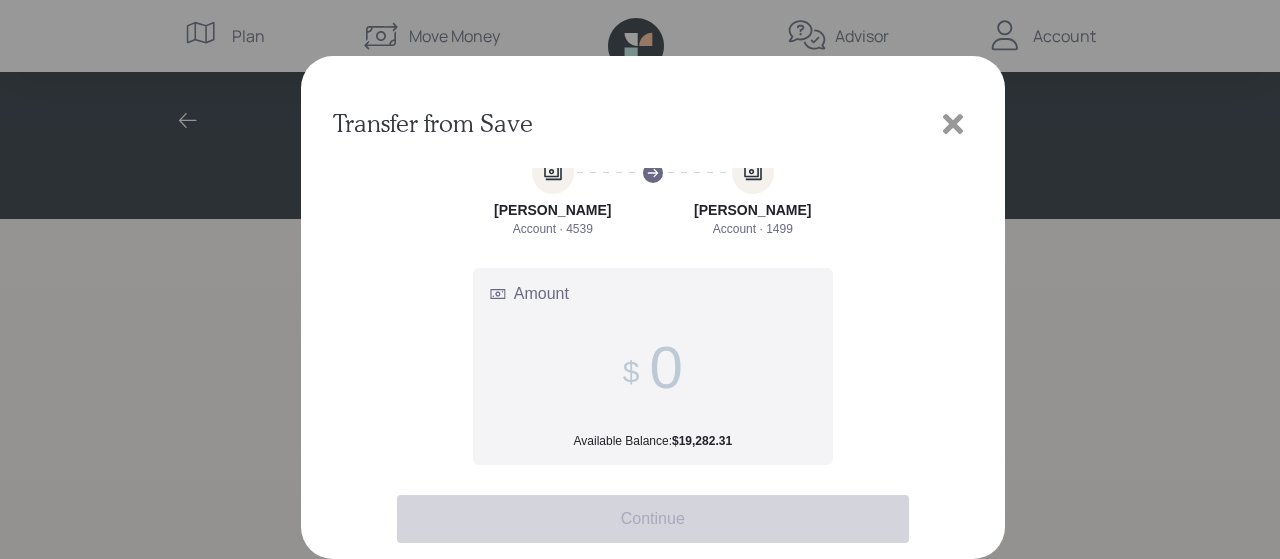 click on "Amount Available Balance:  $19,282.31" at bounding box center [665, 367] 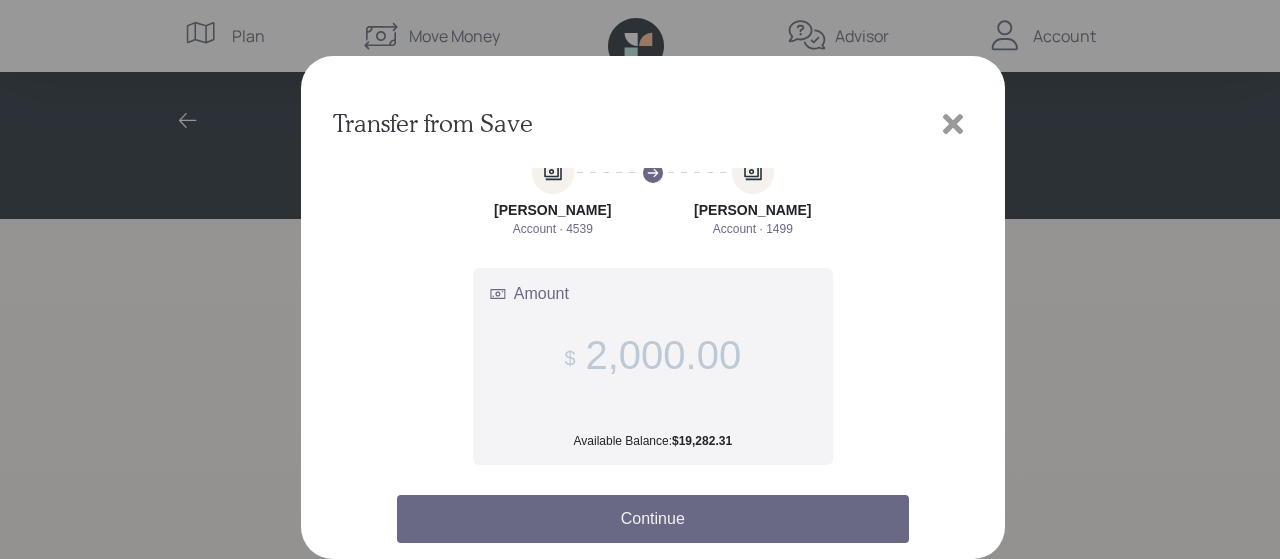 type on "2,000.00" 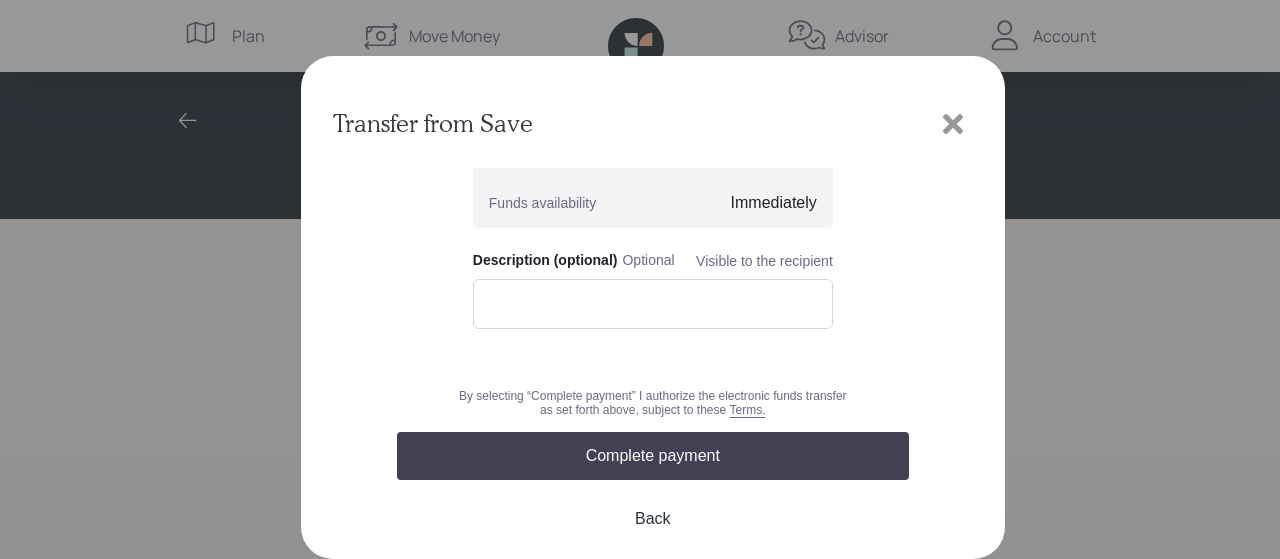 scroll, scrollTop: 266, scrollLeft: 0, axis: vertical 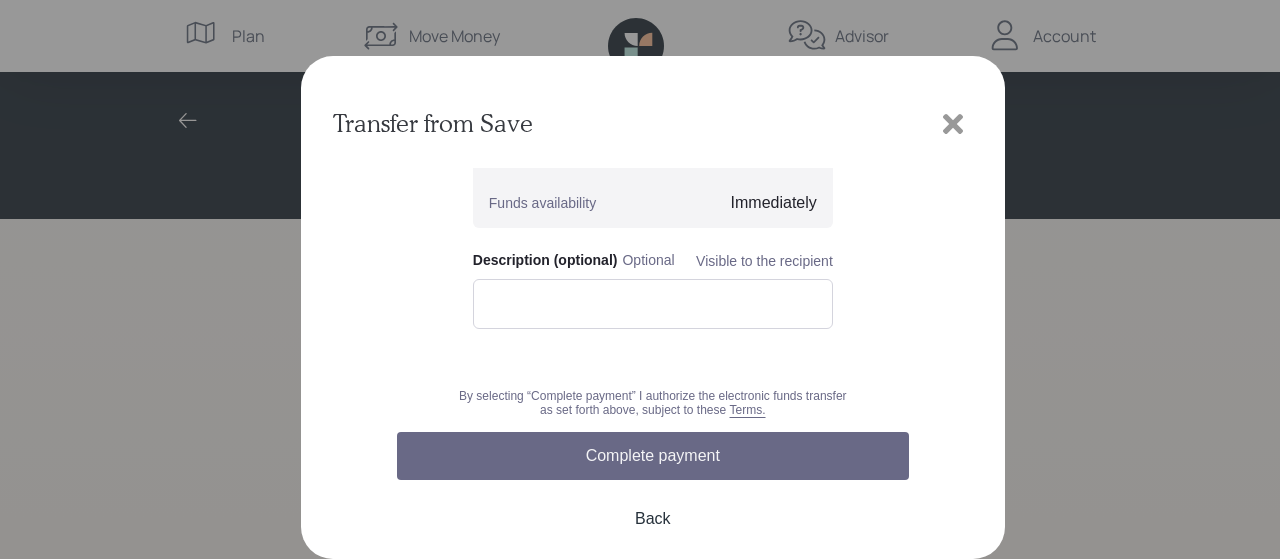 click on "Complete payment" at bounding box center (653, 456) 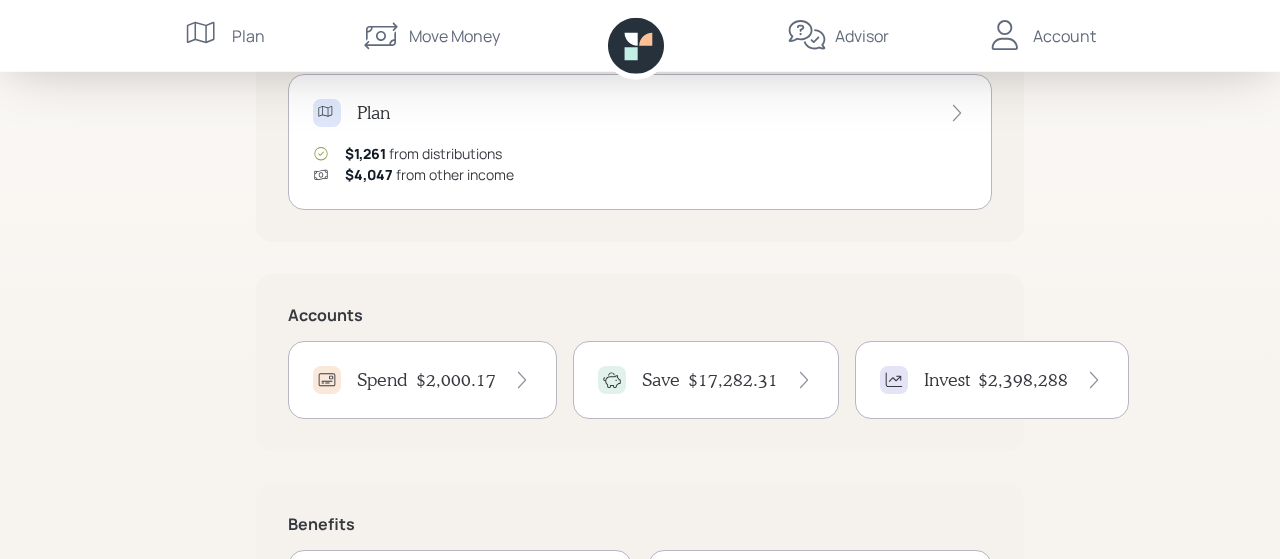 scroll, scrollTop: 312, scrollLeft: 0, axis: vertical 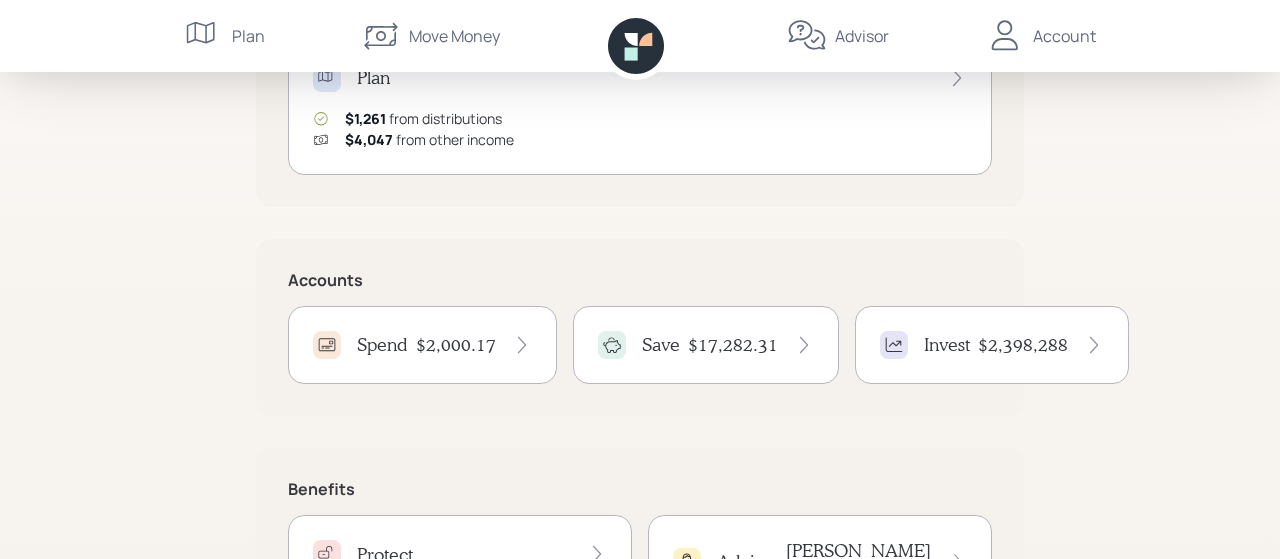 click 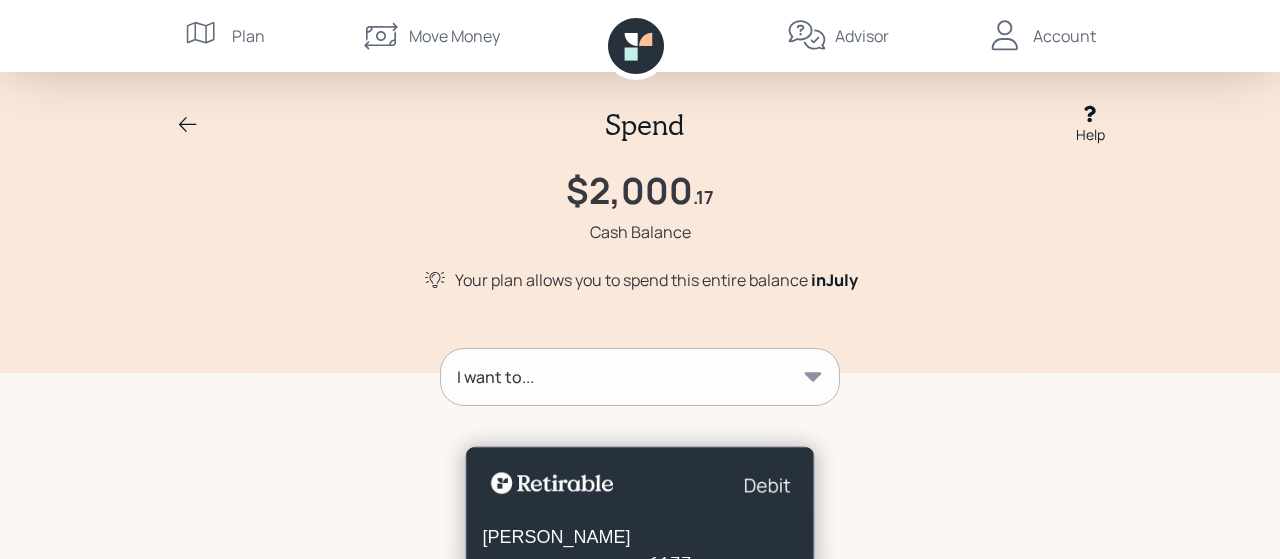 click 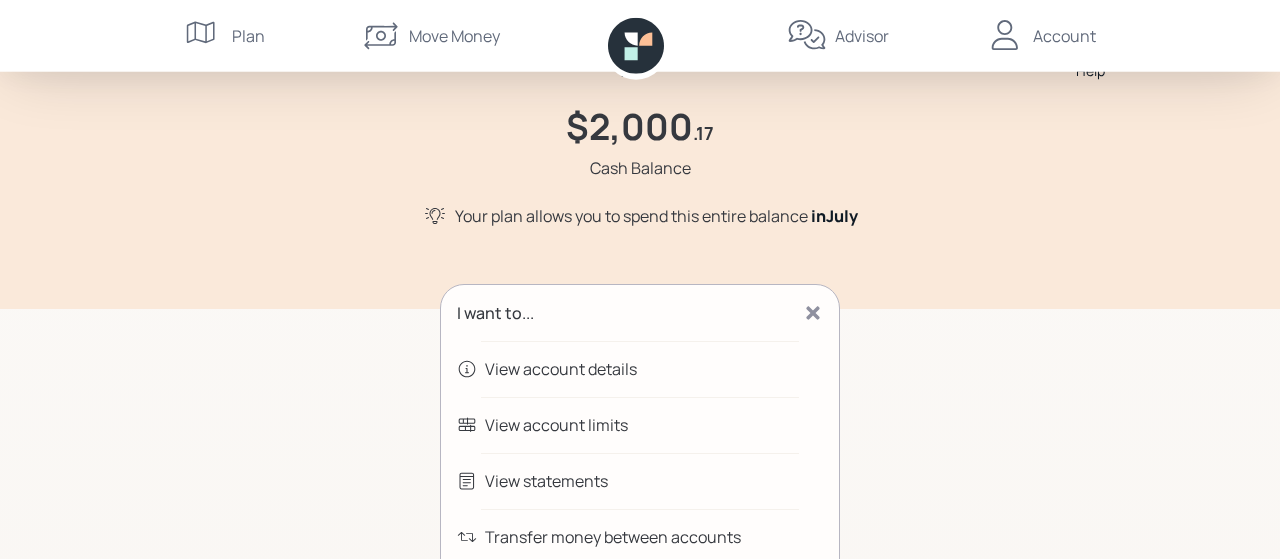 scroll, scrollTop: 104, scrollLeft: 0, axis: vertical 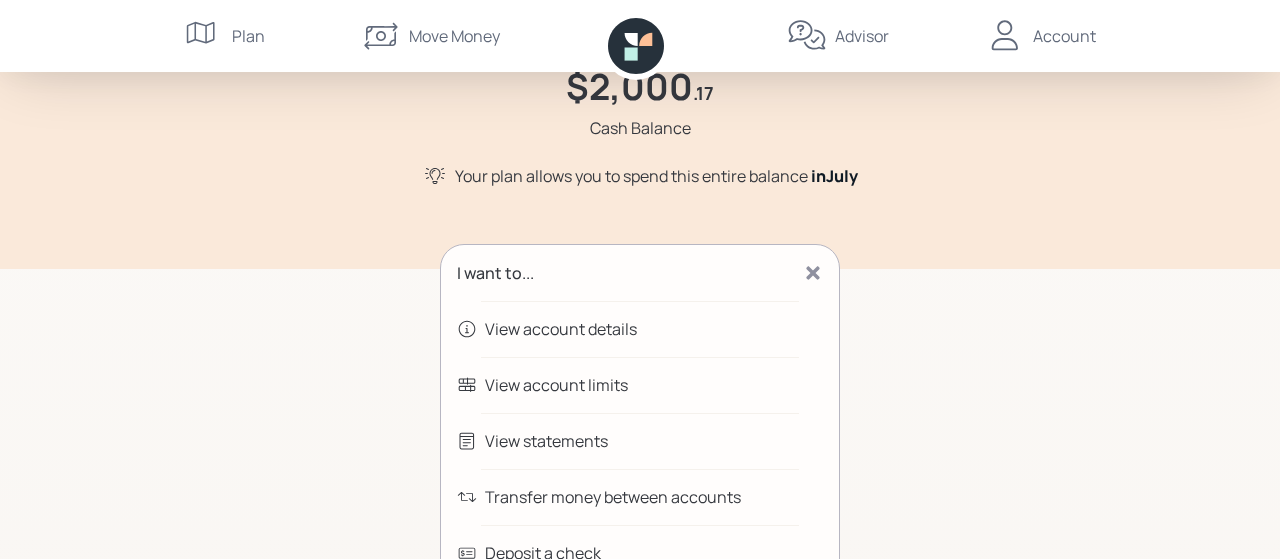 click on "Transfer money between accounts" at bounding box center (613, 497) 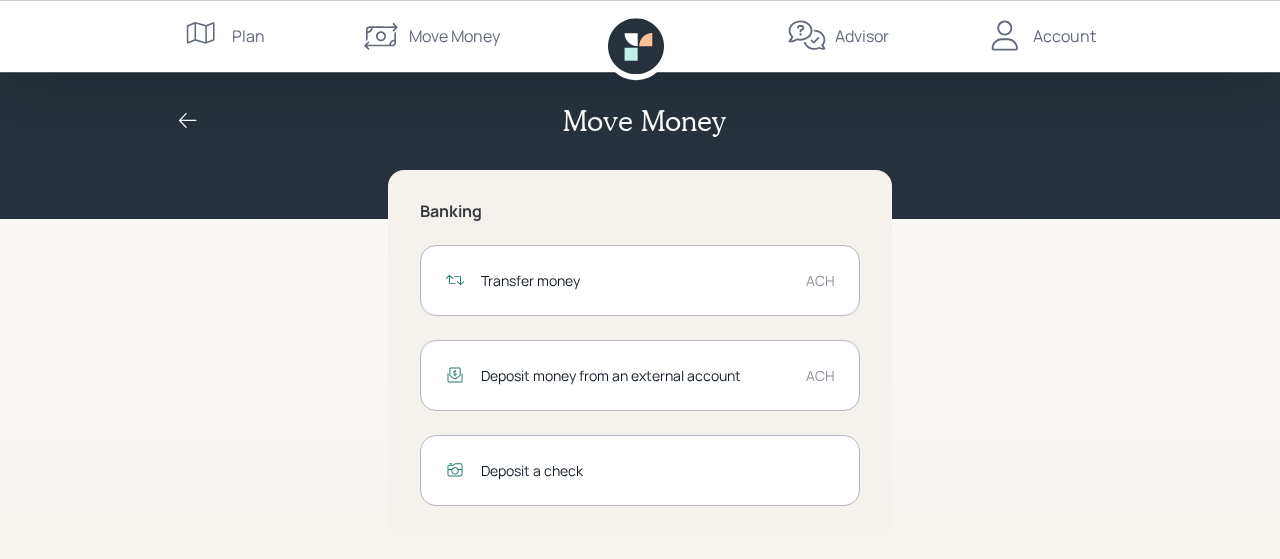 scroll, scrollTop: 0, scrollLeft: 0, axis: both 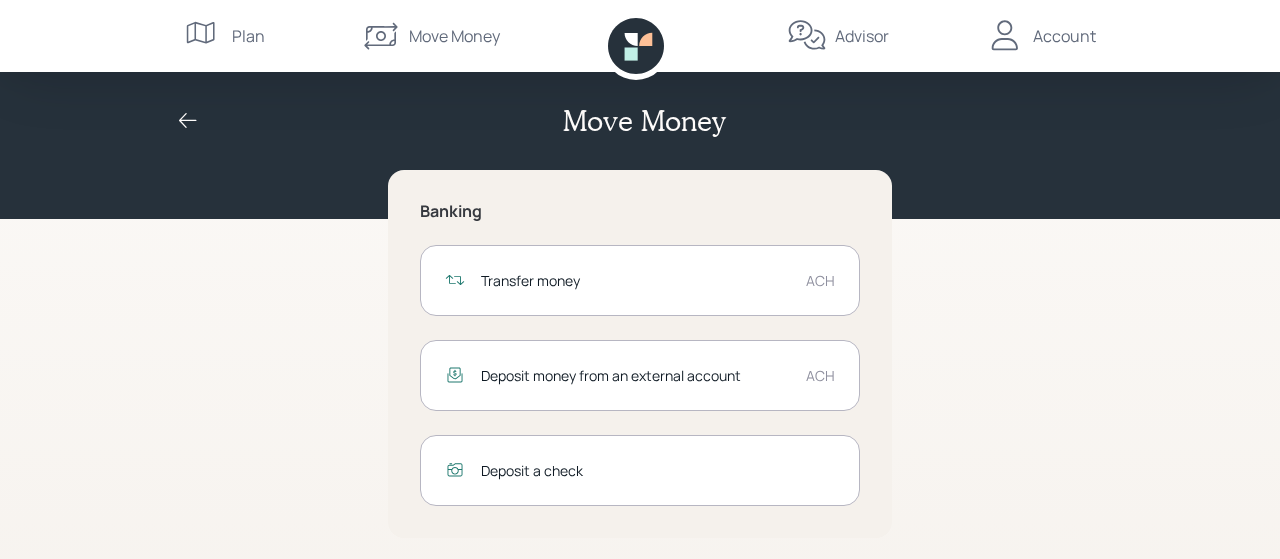 click on "Transfer money" at bounding box center (635, 280) 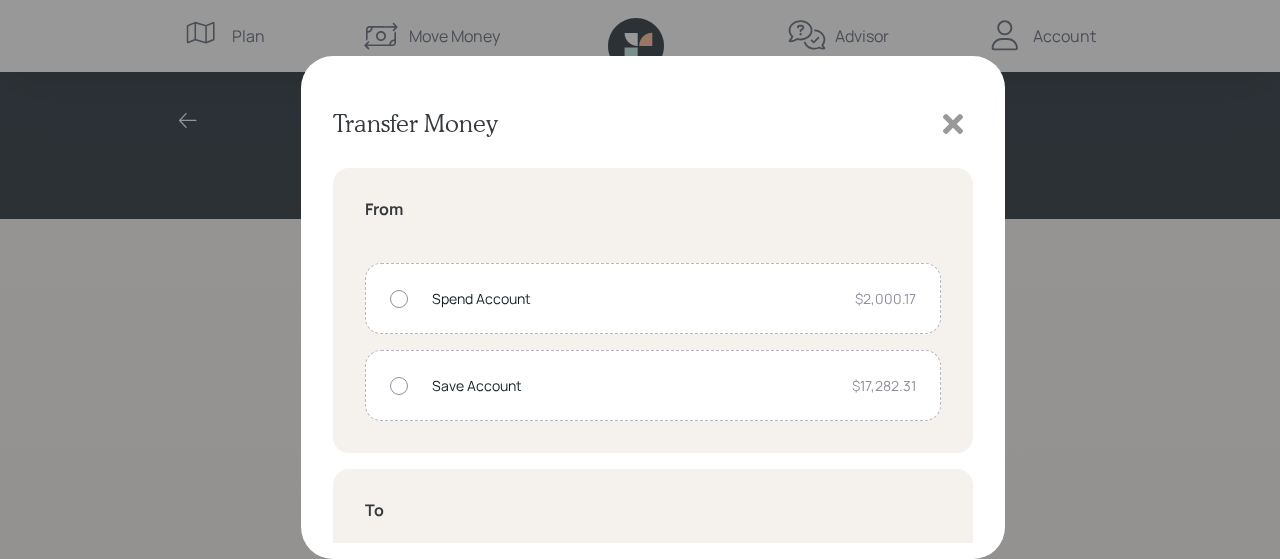 click at bounding box center [399, 299] 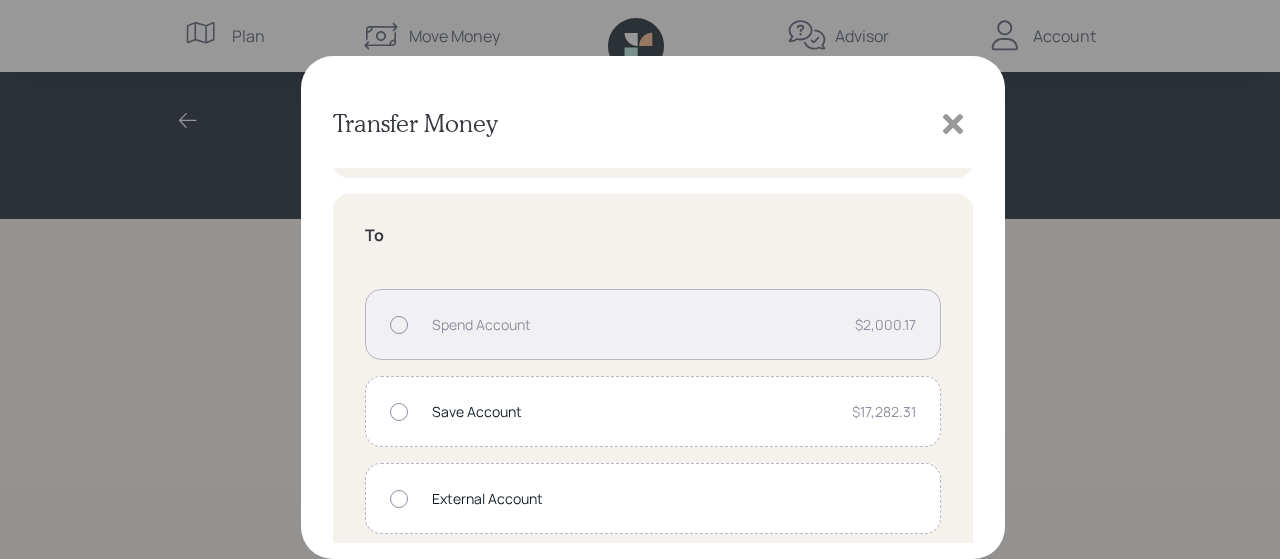 scroll, scrollTop: 294, scrollLeft: 0, axis: vertical 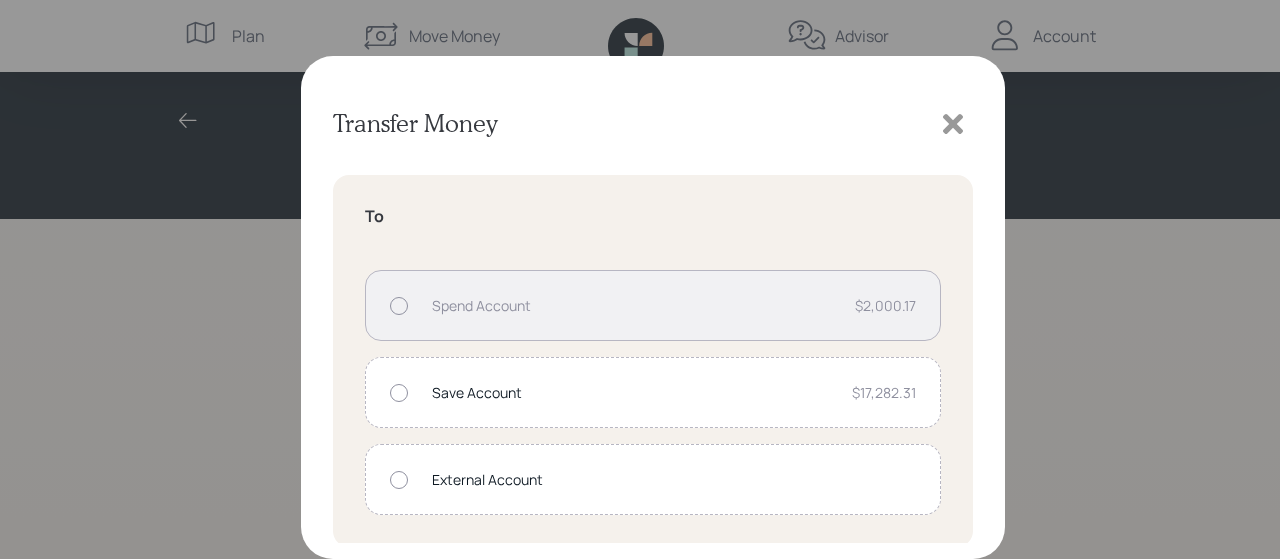 click at bounding box center (399, 480) 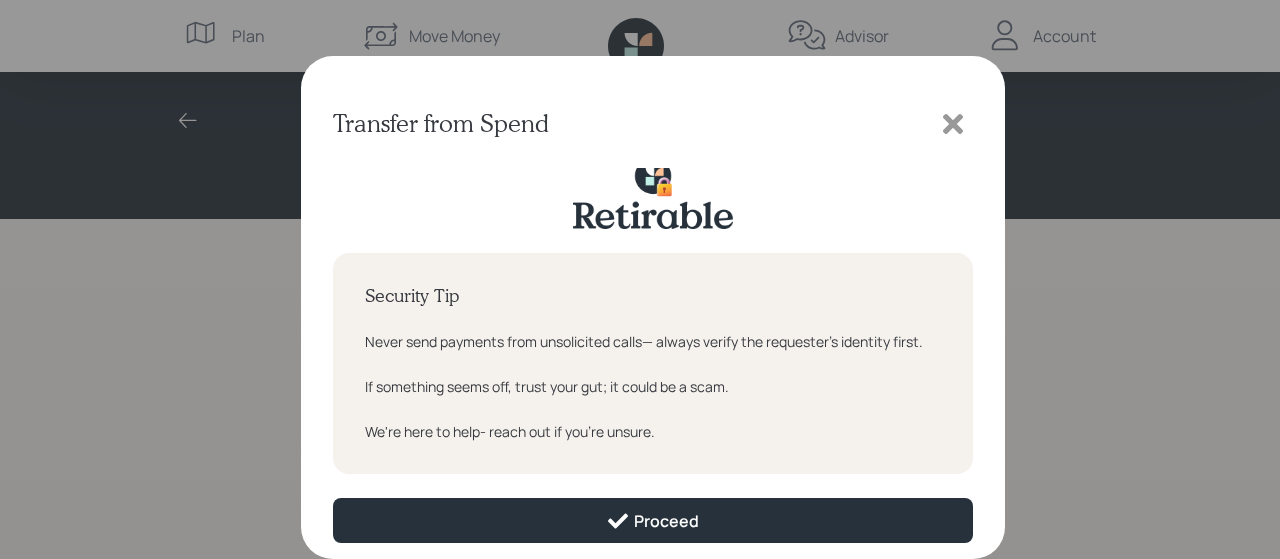 scroll, scrollTop: 0, scrollLeft: 0, axis: both 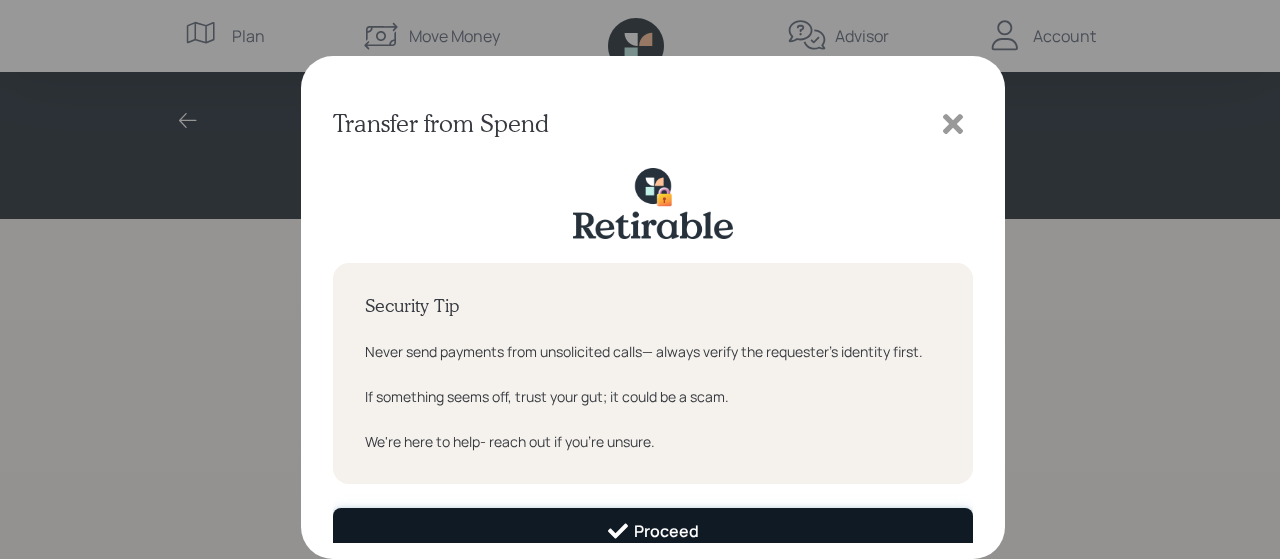click on "Proceed" at bounding box center [652, 531] 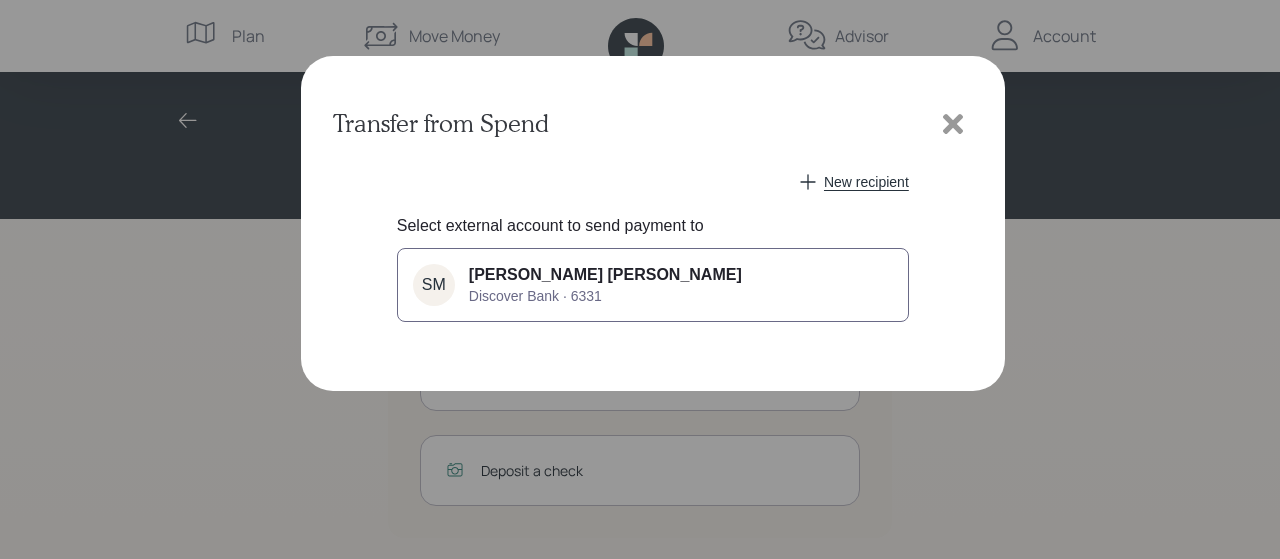 click on "[PERSON_NAME] [PERSON_NAME]" at bounding box center (605, 275) 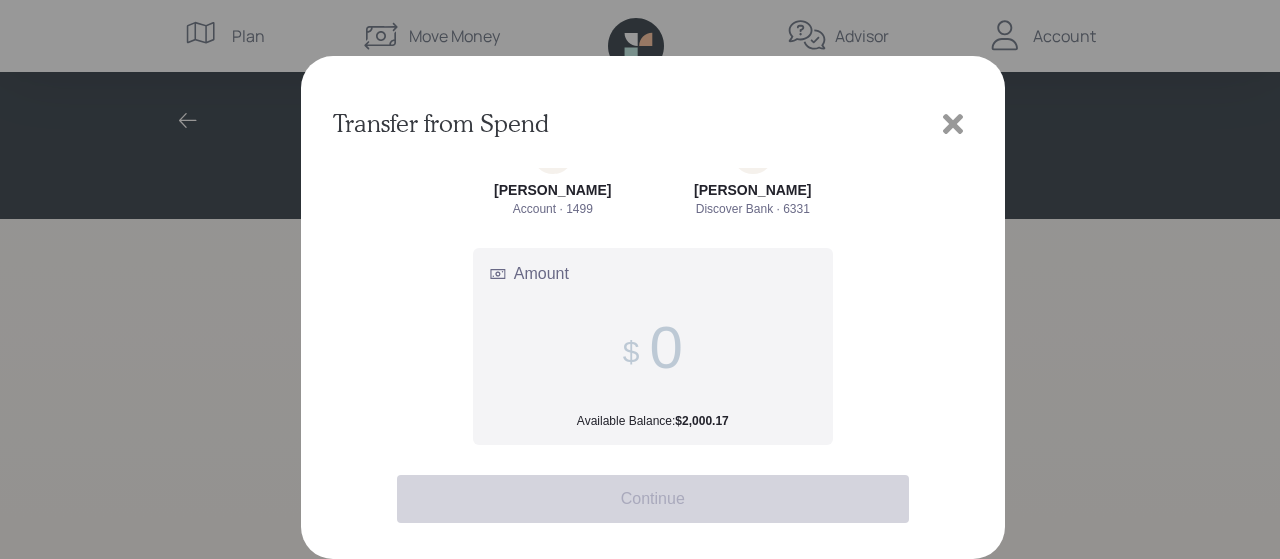 scroll, scrollTop: 86, scrollLeft: 0, axis: vertical 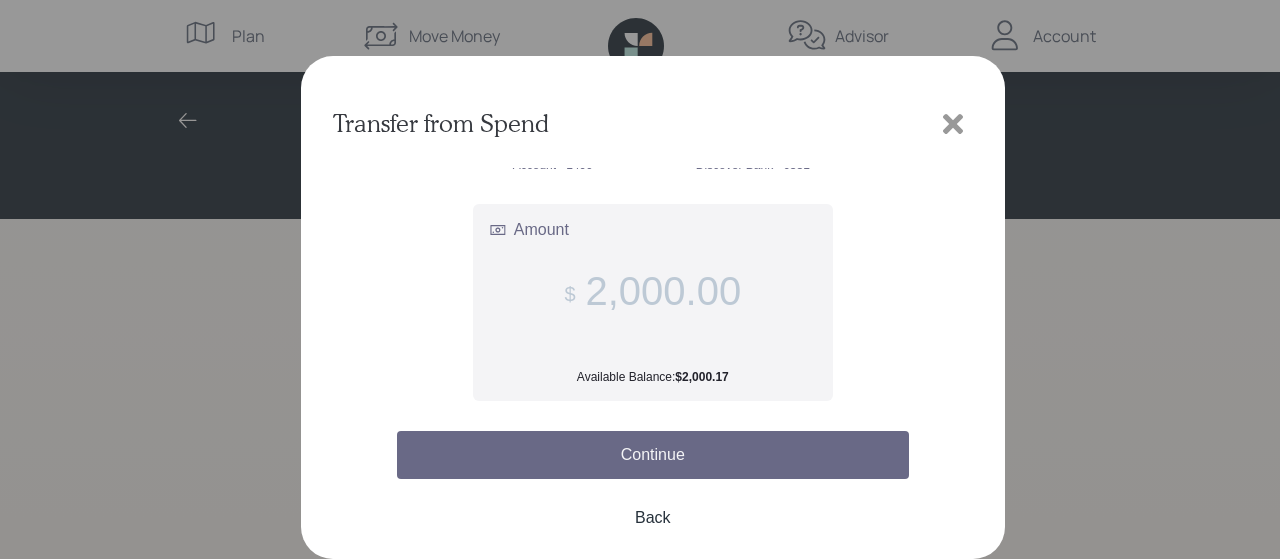 type on "2,000.00" 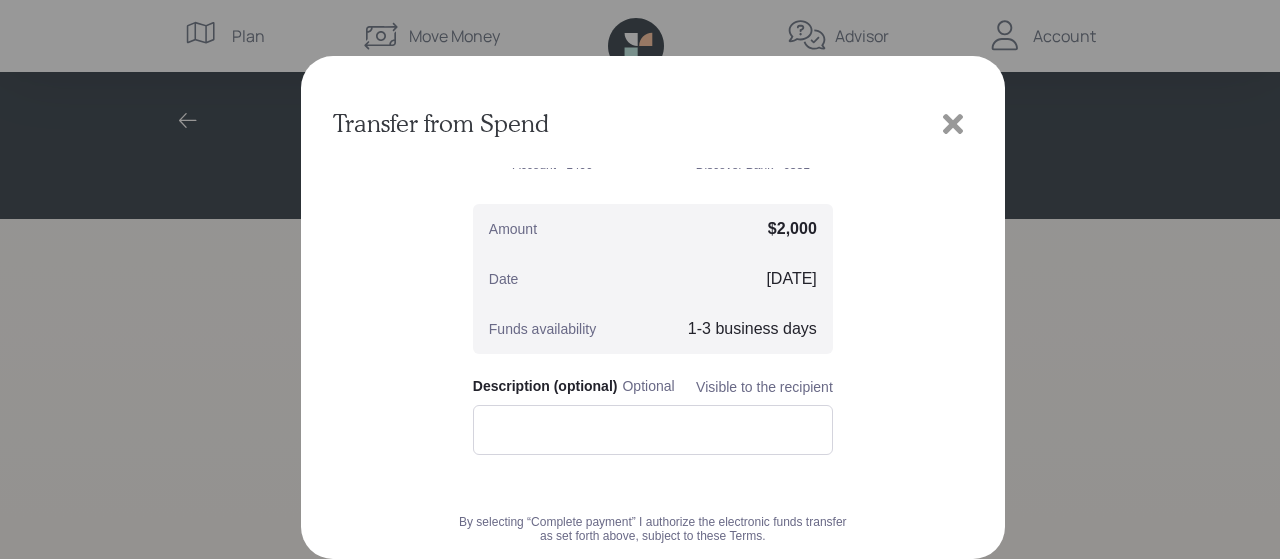 scroll, scrollTop: 214, scrollLeft: 0, axis: vertical 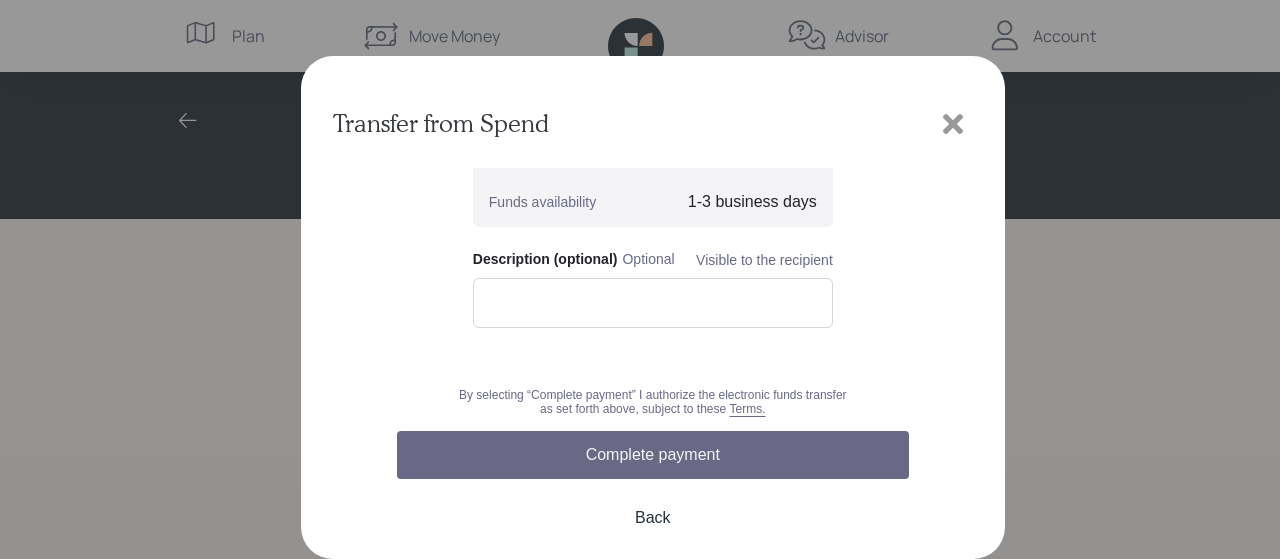 click on "Complete payment" at bounding box center [653, 455] 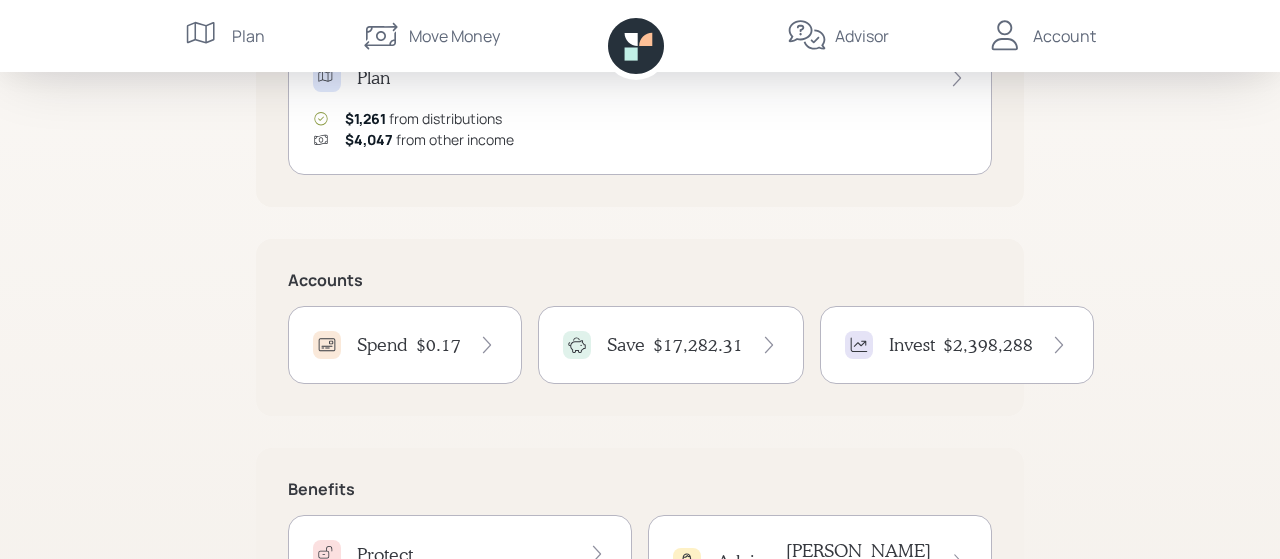 scroll, scrollTop: 0, scrollLeft: 0, axis: both 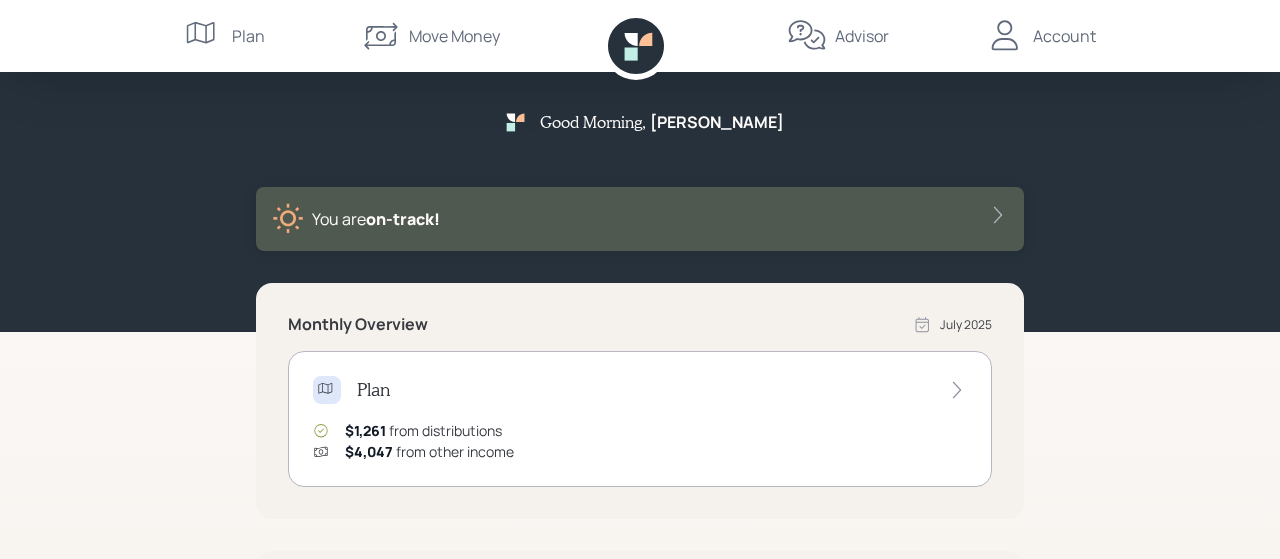 click on "Account" at bounding box center (1064, 36) 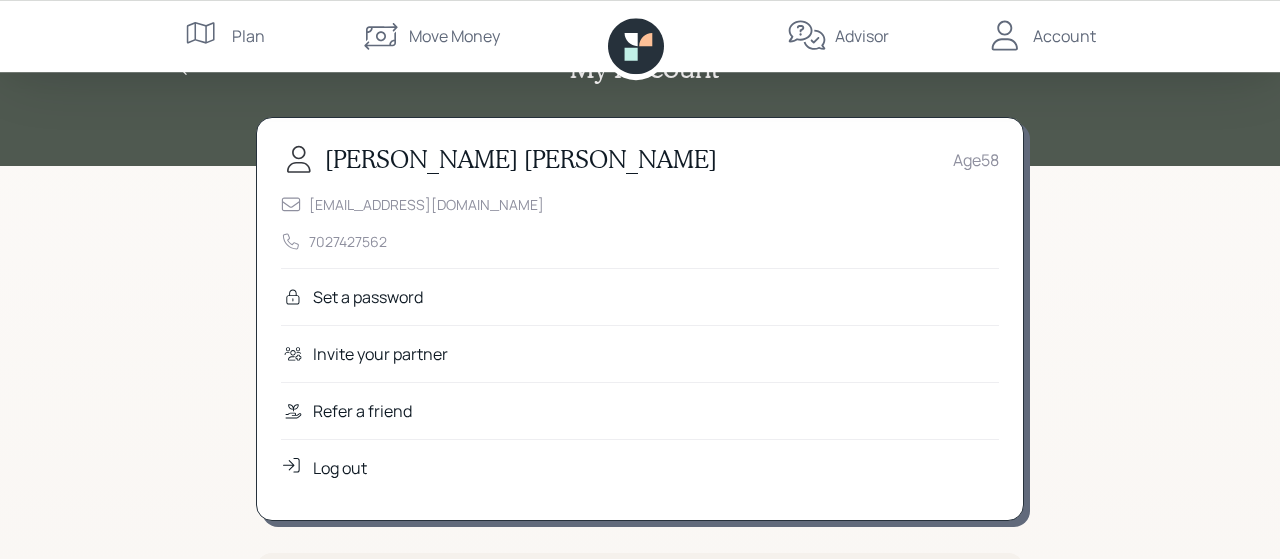 scroll, scrollTop: 104, scrollLeft: 0, axis: vertical 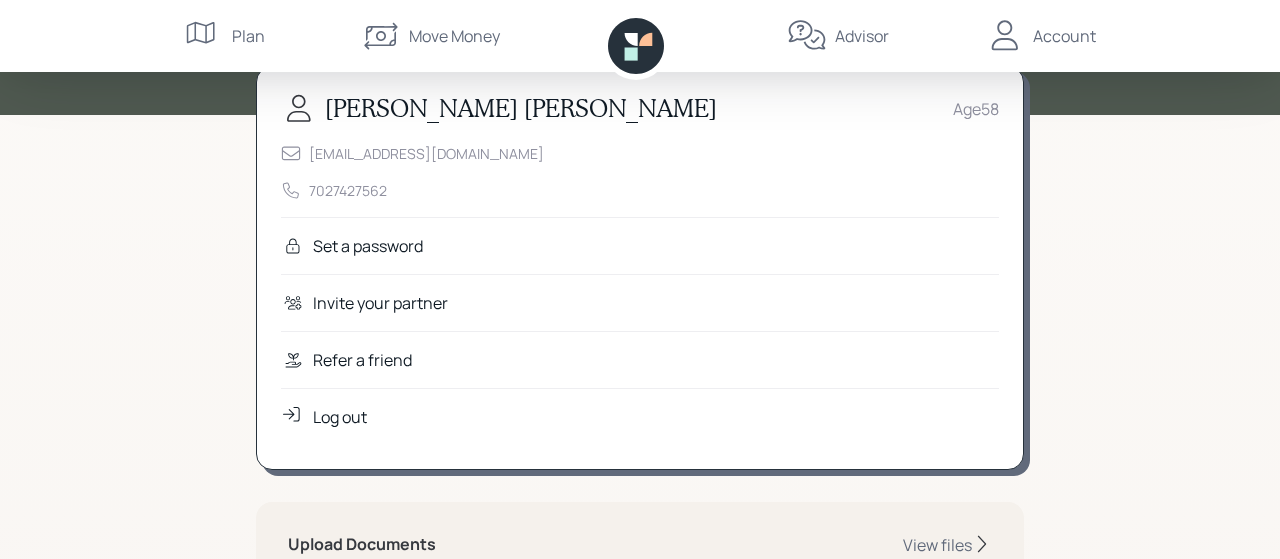 click on "Log out" at bounding box center (340, 417) 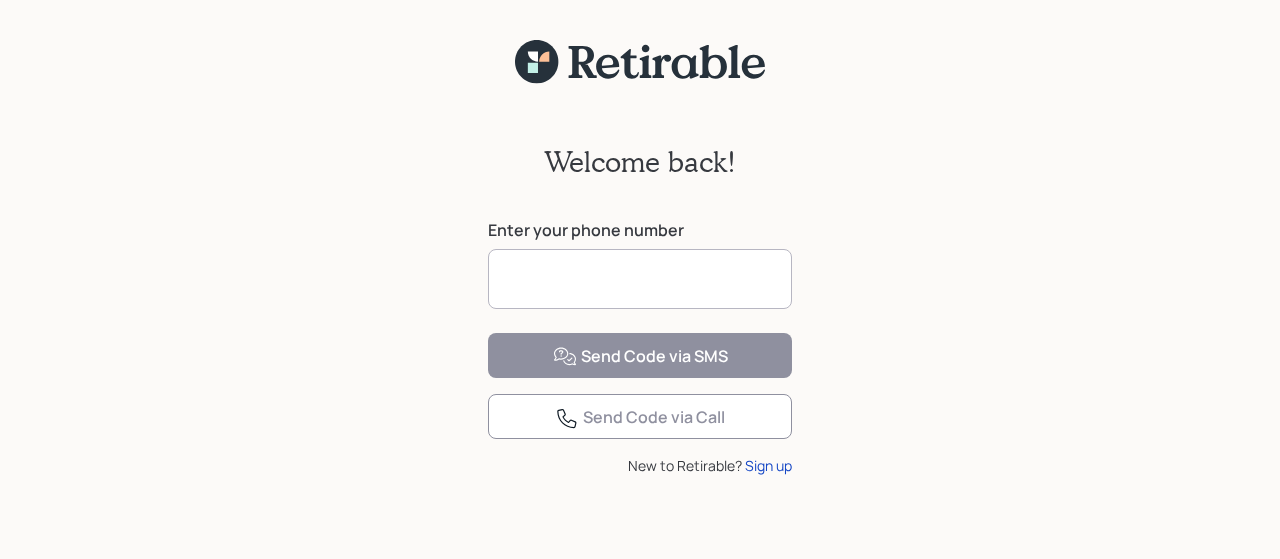 scroll, scrollTop: 0, scrollLeft: 0, axis: both 